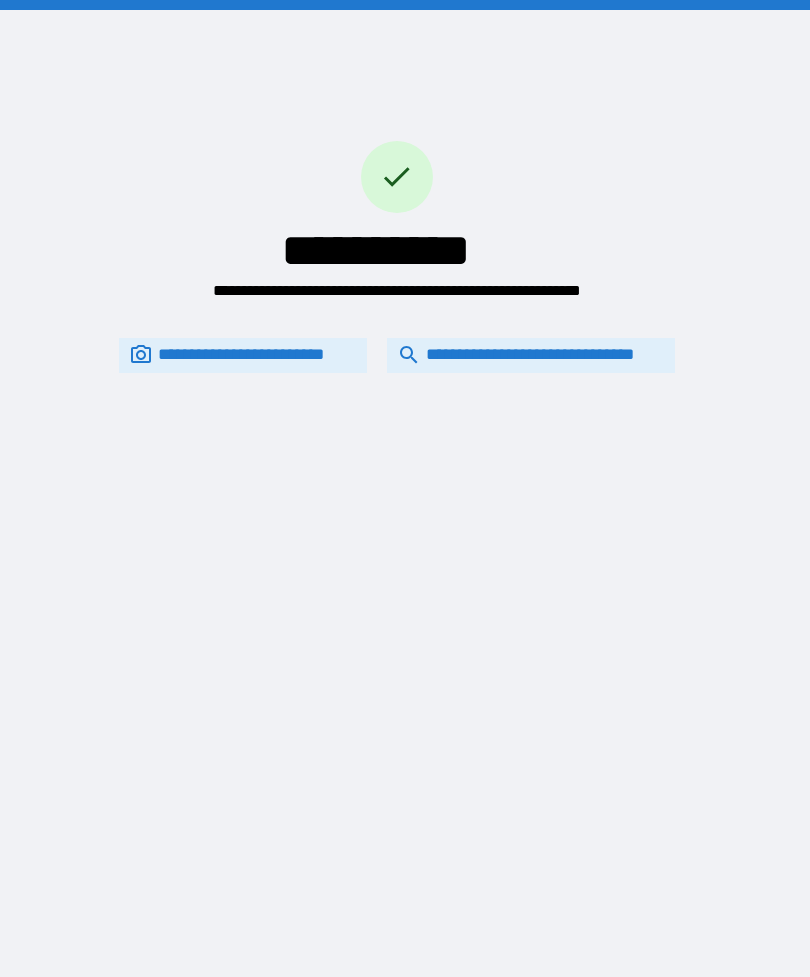 scroll, scrollTop: 64, scrollLeft: 0, axis: vertical 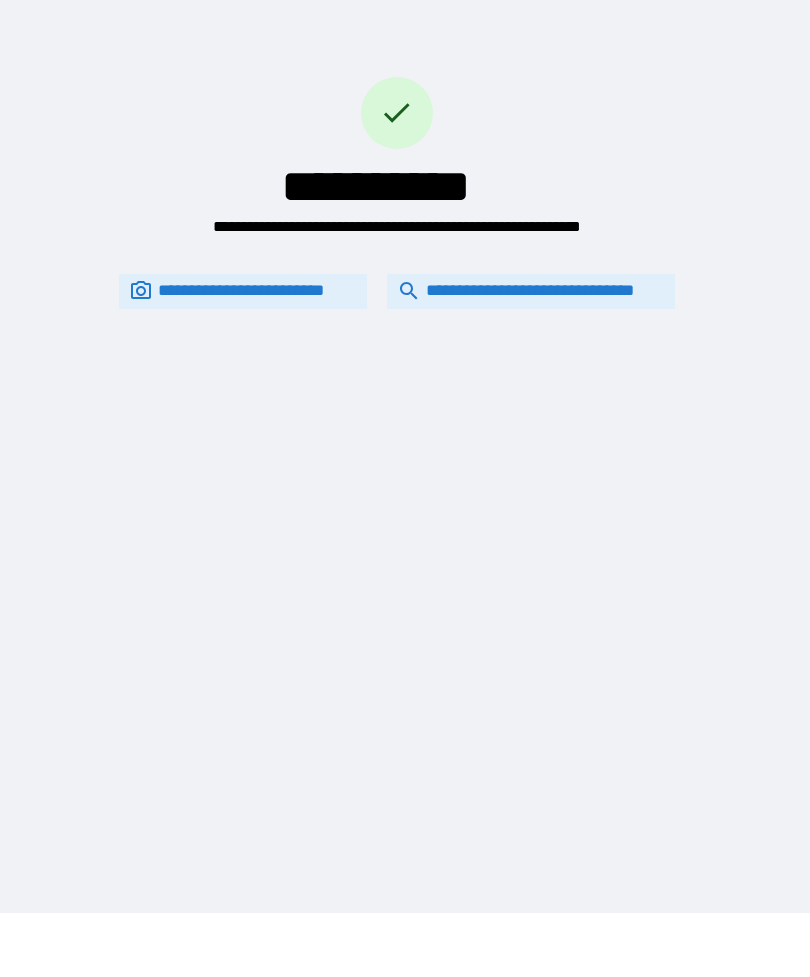 click on "**********" at bounding box center [531, 291] 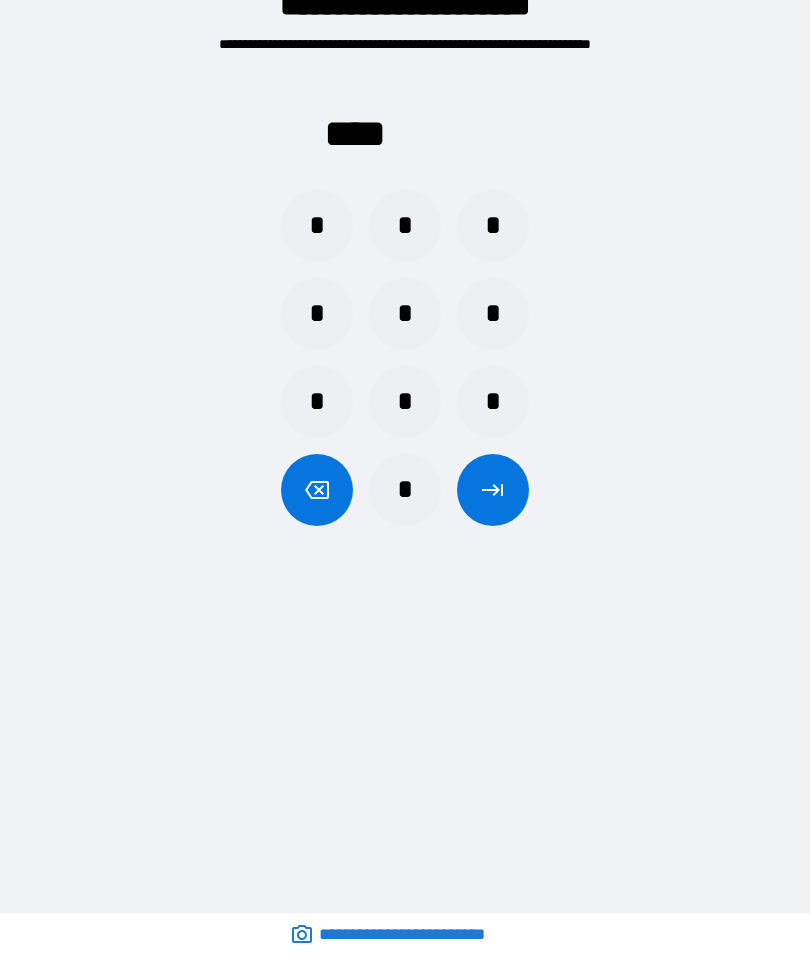 click on "*" at bounding box center (317, 226) 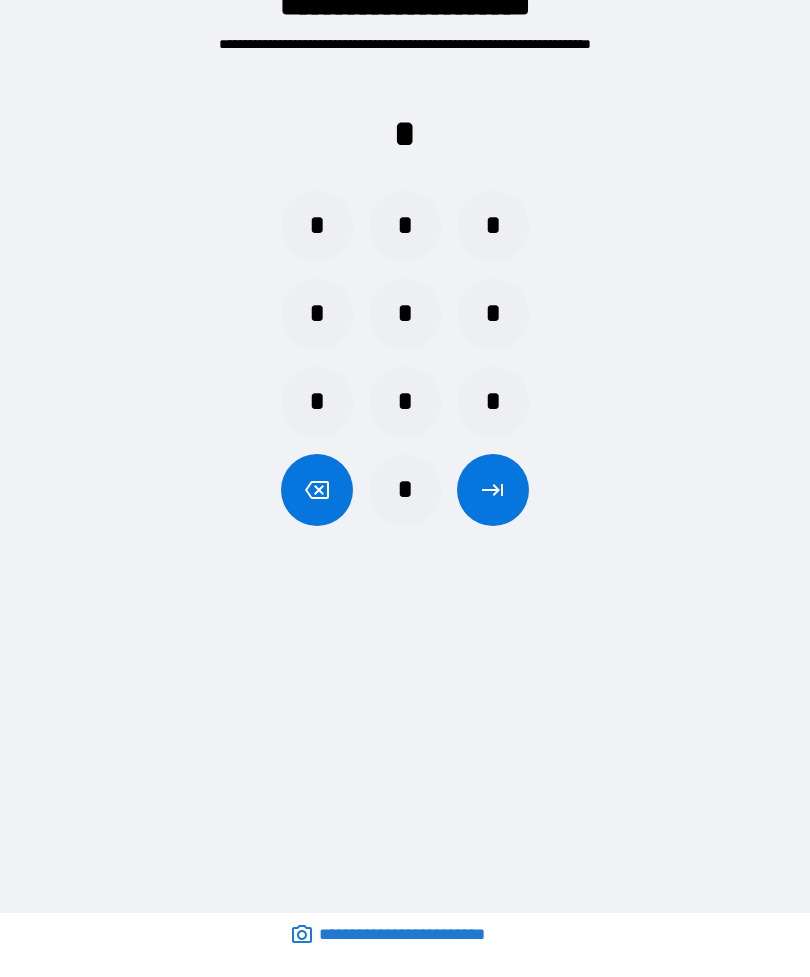 click on "*" at bounding box center [493, 402] 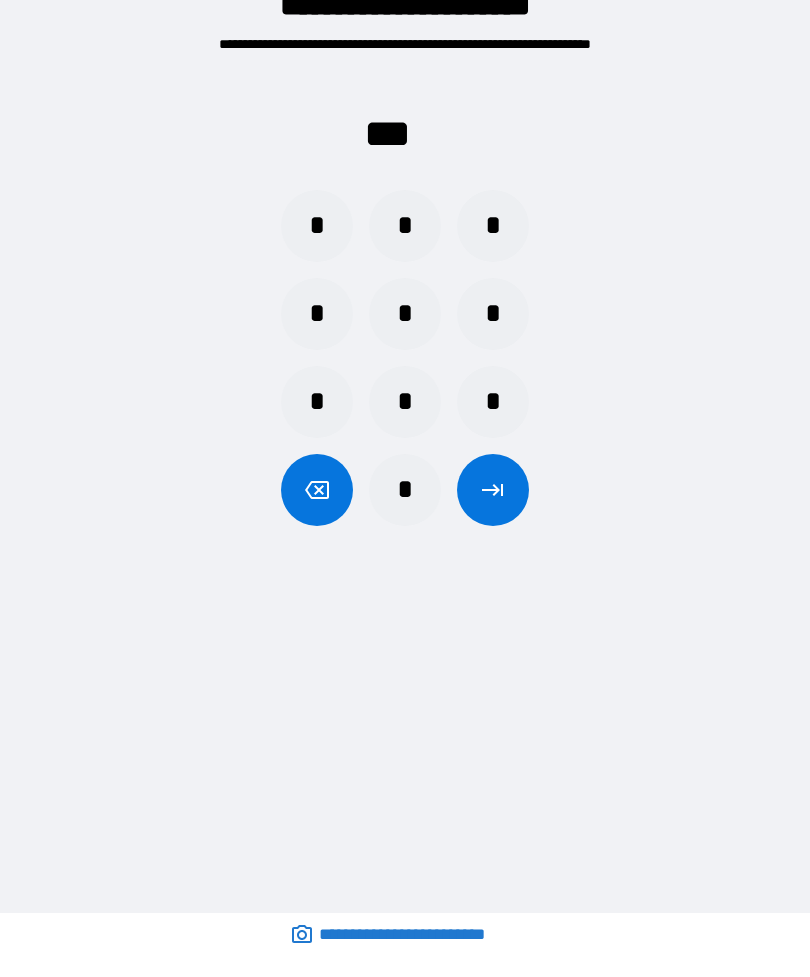click on "*" at bounding box center [493, 314] 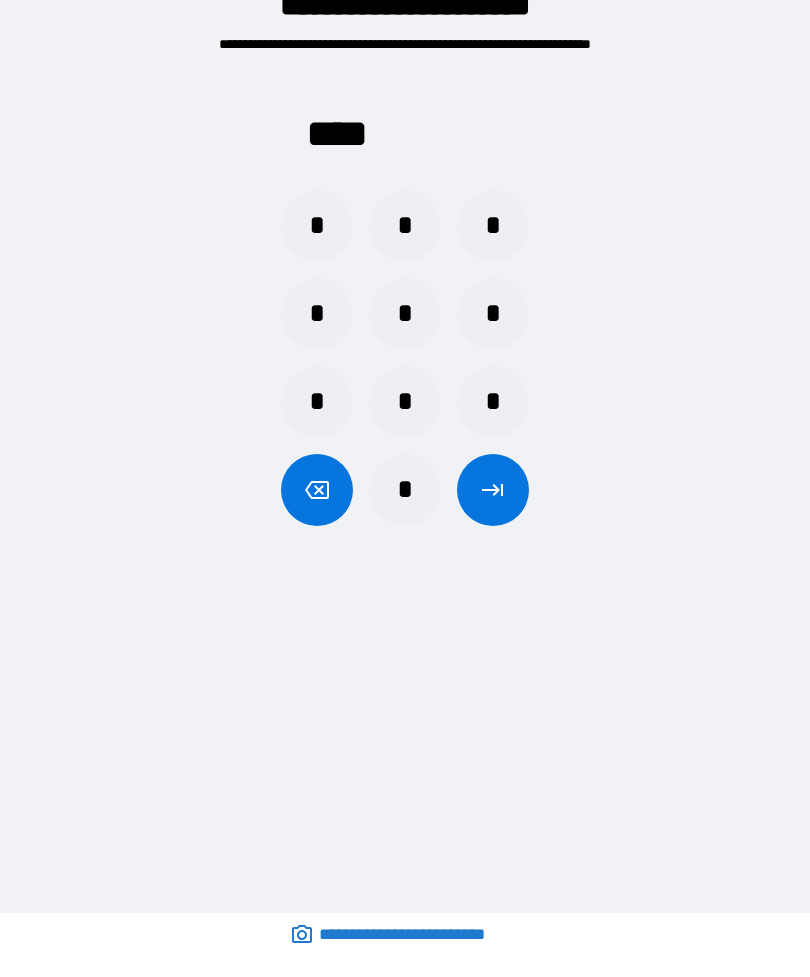 click 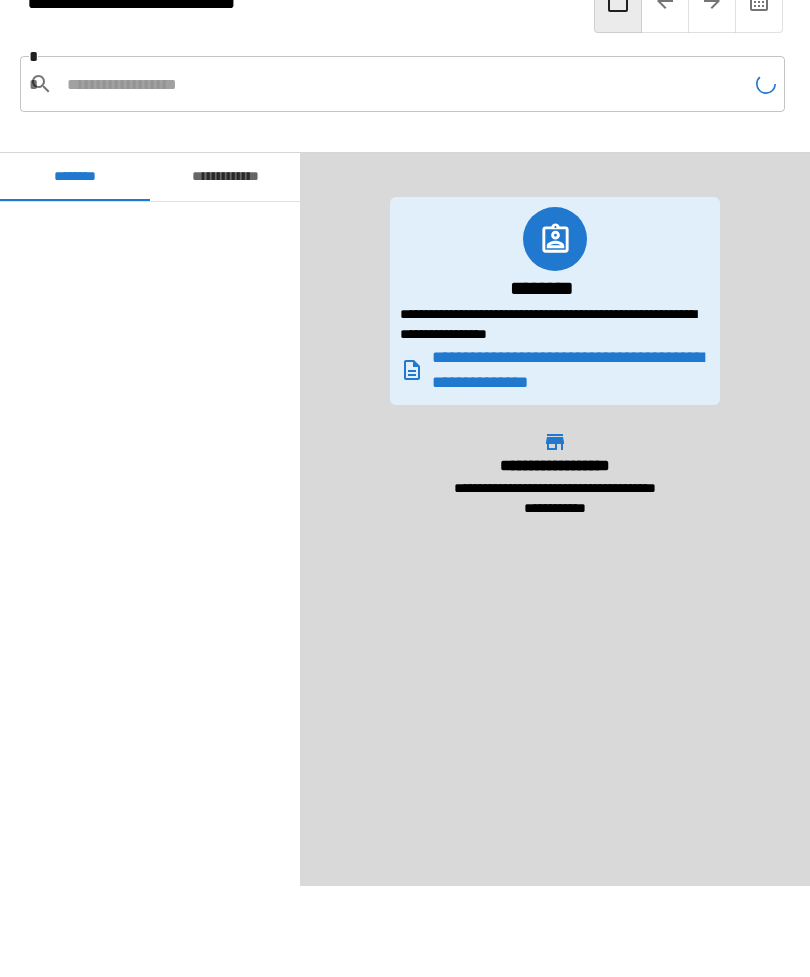 scroll, scrollTop: 600, scrollLeft: 0, axis: vertical 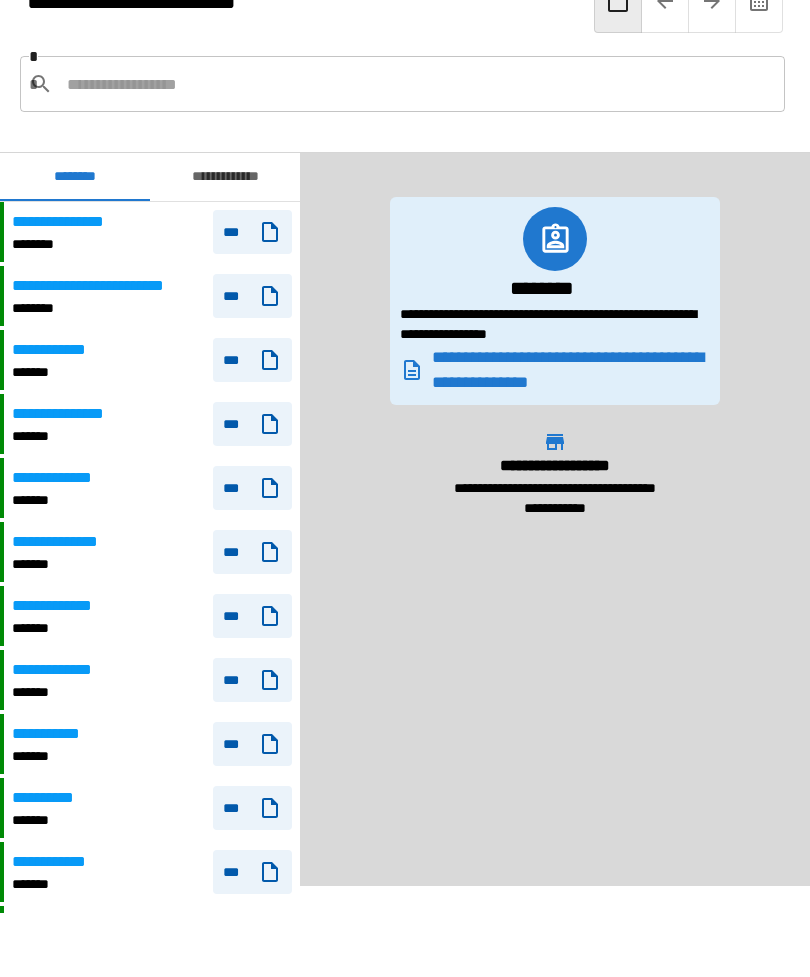 click at bounding box center [418, 84] 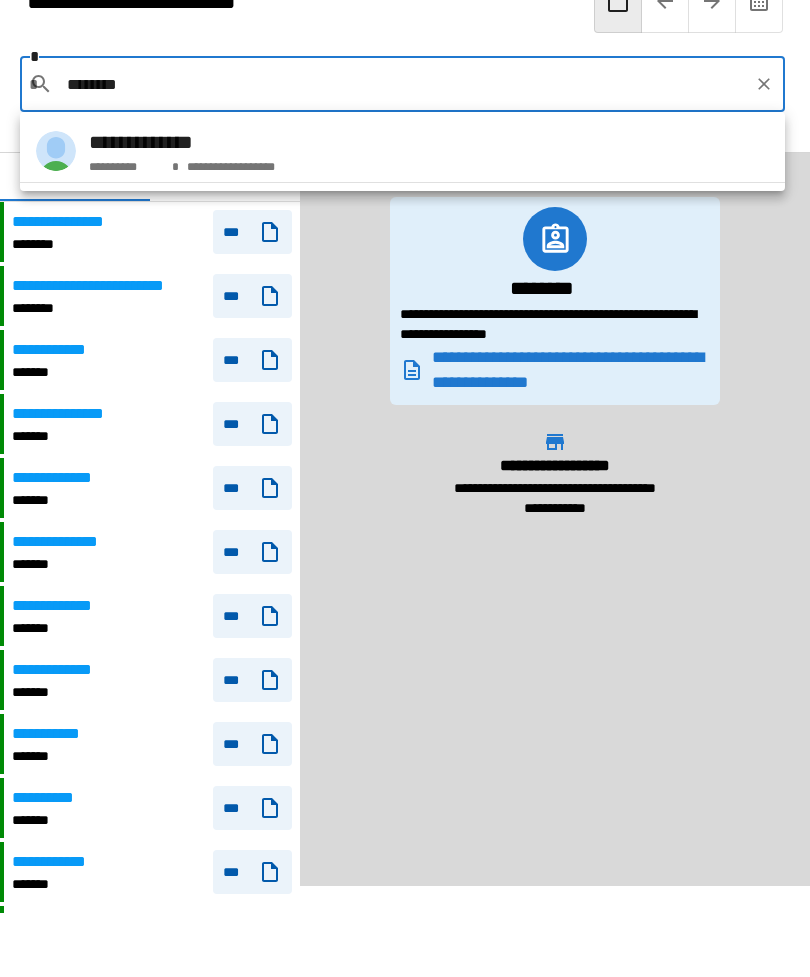 click on "**********" at bounding box center (126, 167) 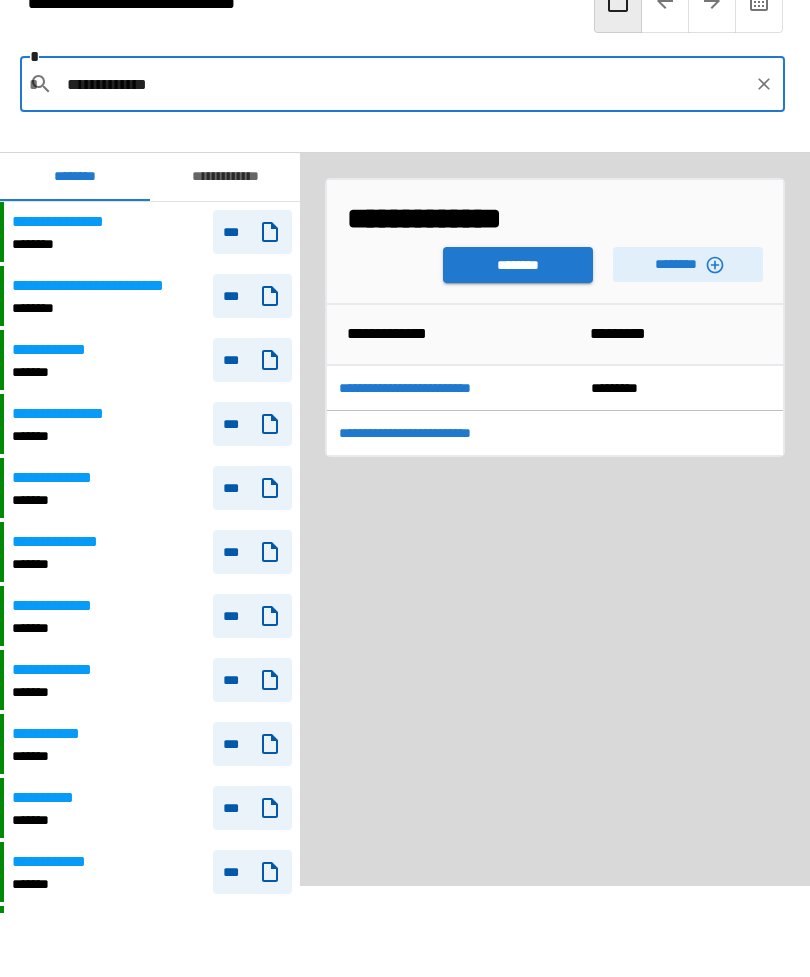 click on "********" at bounding box center (688, 264) 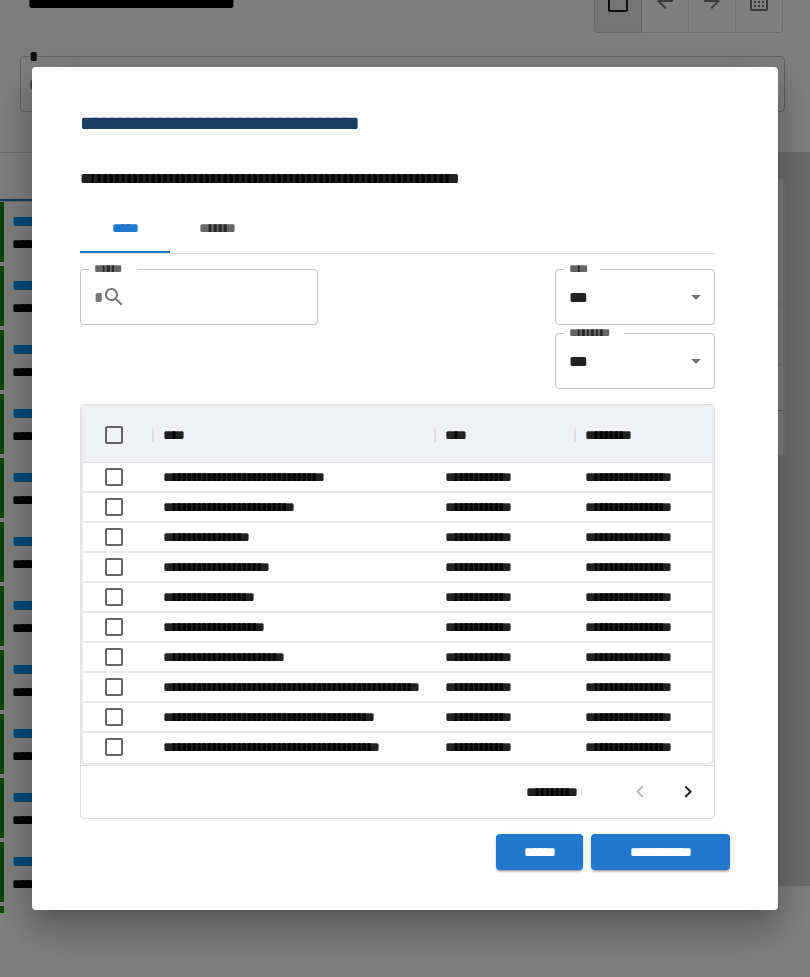 scroll, scrollTop: 356, scrollLeft: 629, axis: both 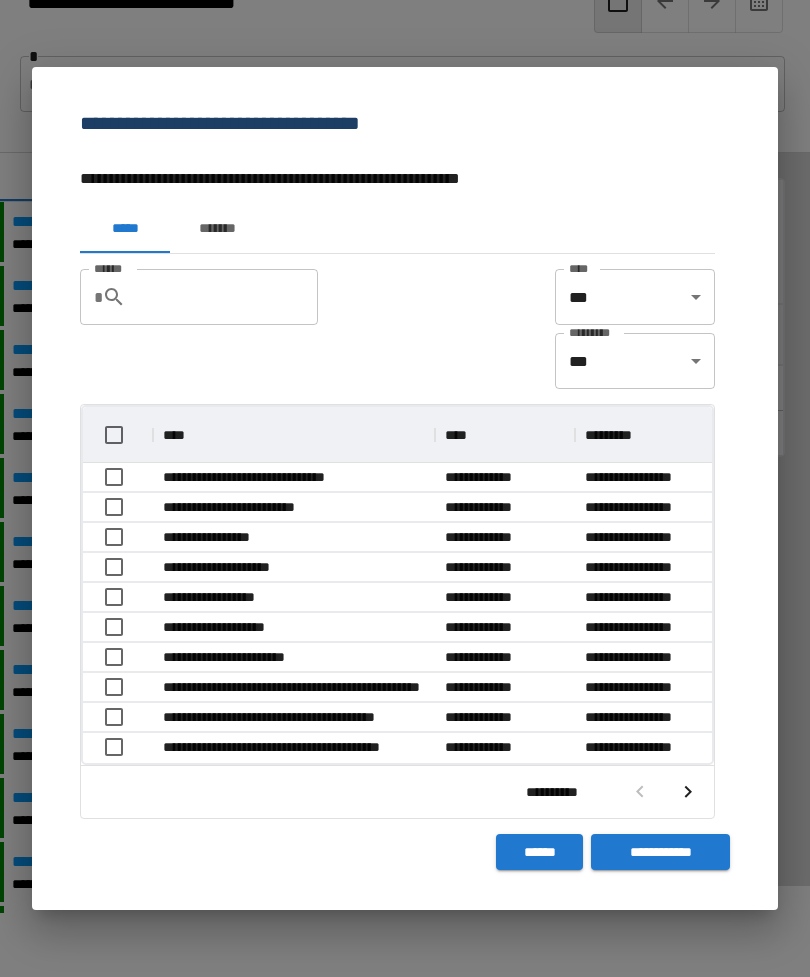 click 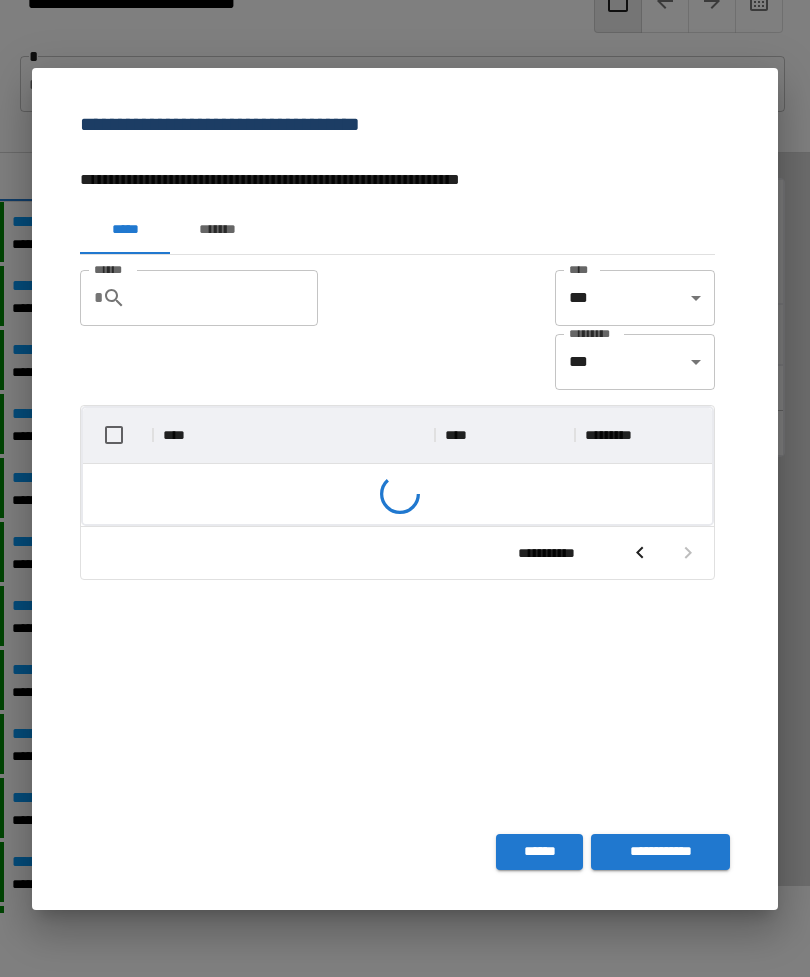 scroll, scrollTop: 326, scrollLeft: 629, axis: both 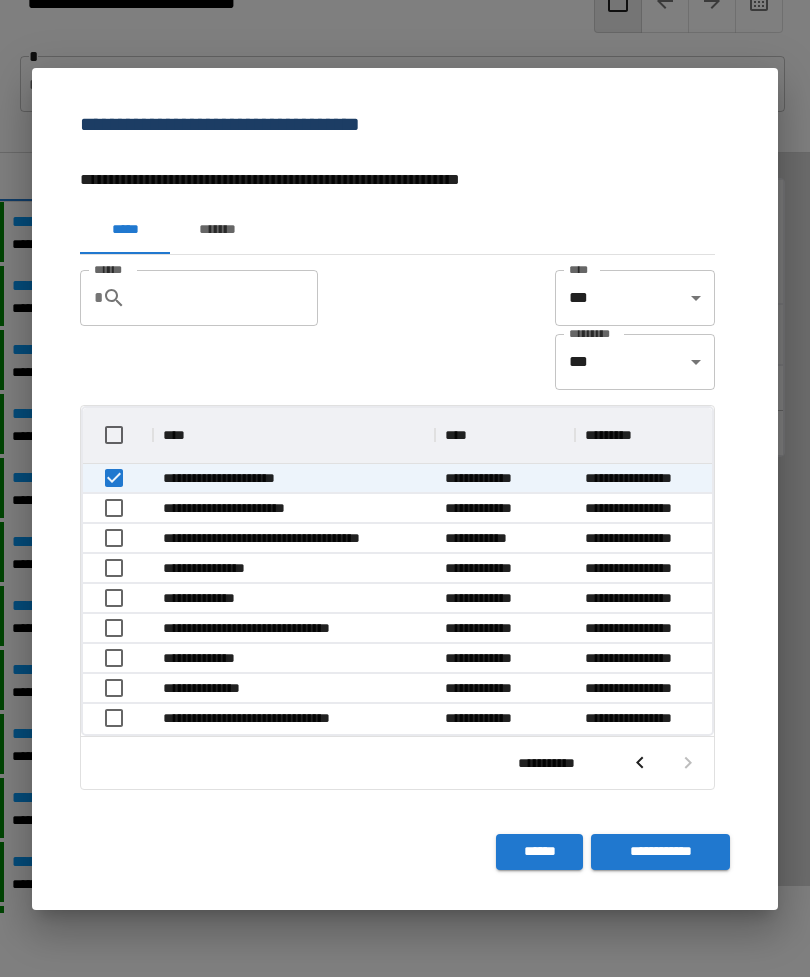 click on "**********" at bounding box center [660, 852] 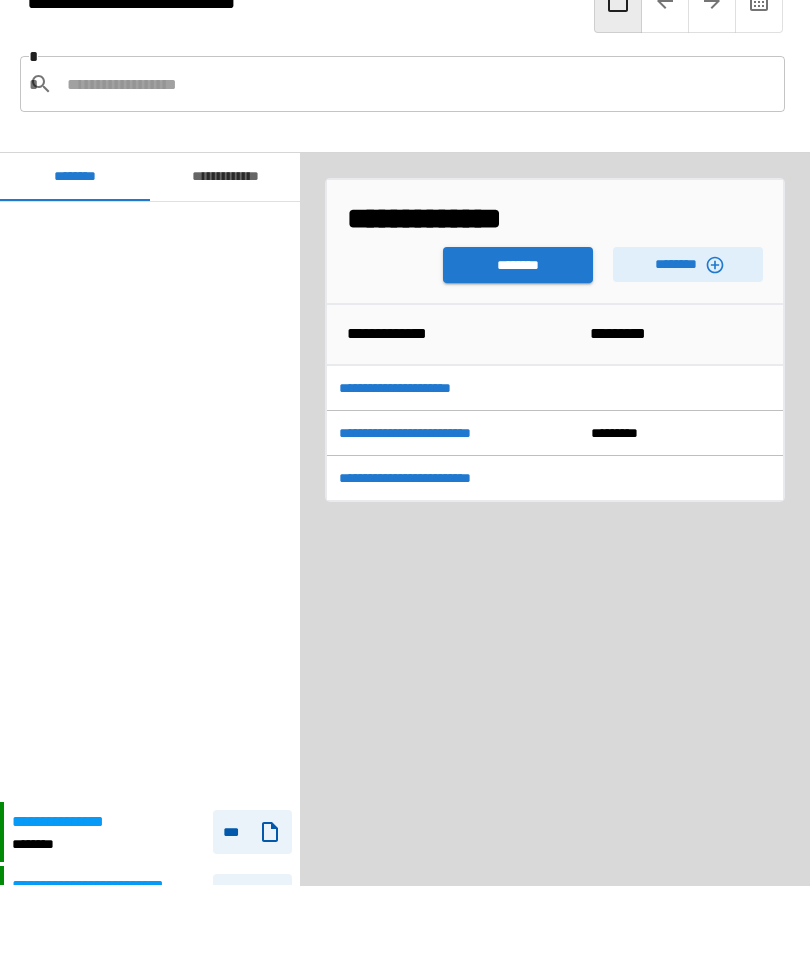 scroll, scrollTop: 600, scrollLeft: 0, axis: vertical 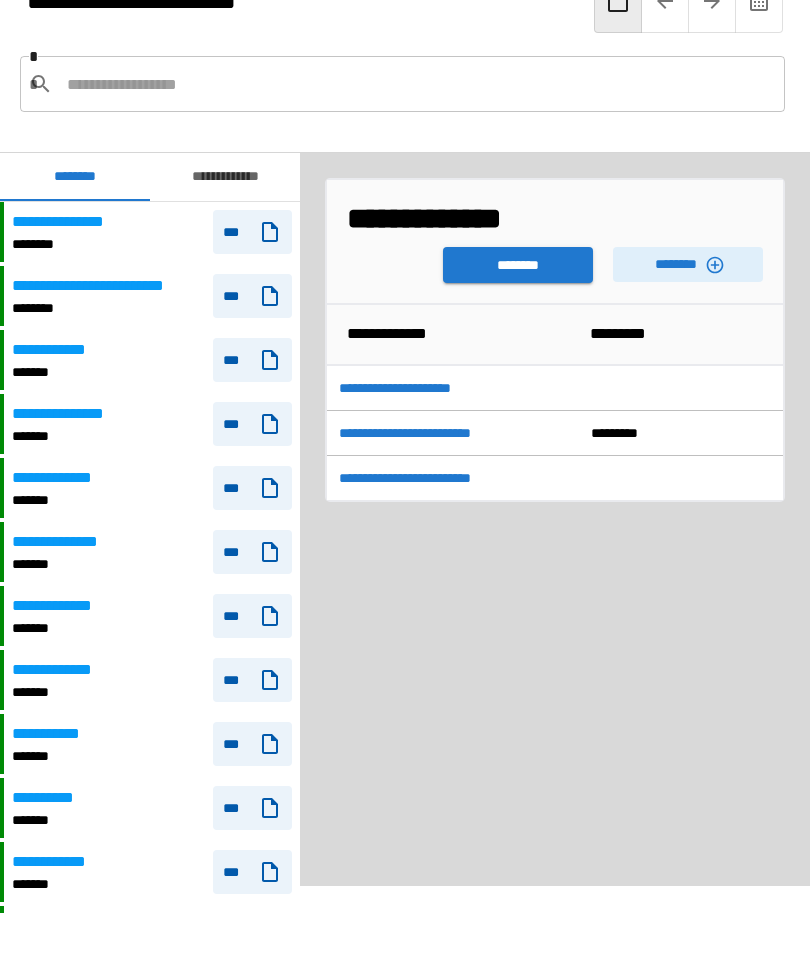 click on "********" at bounding box center (518, 265) 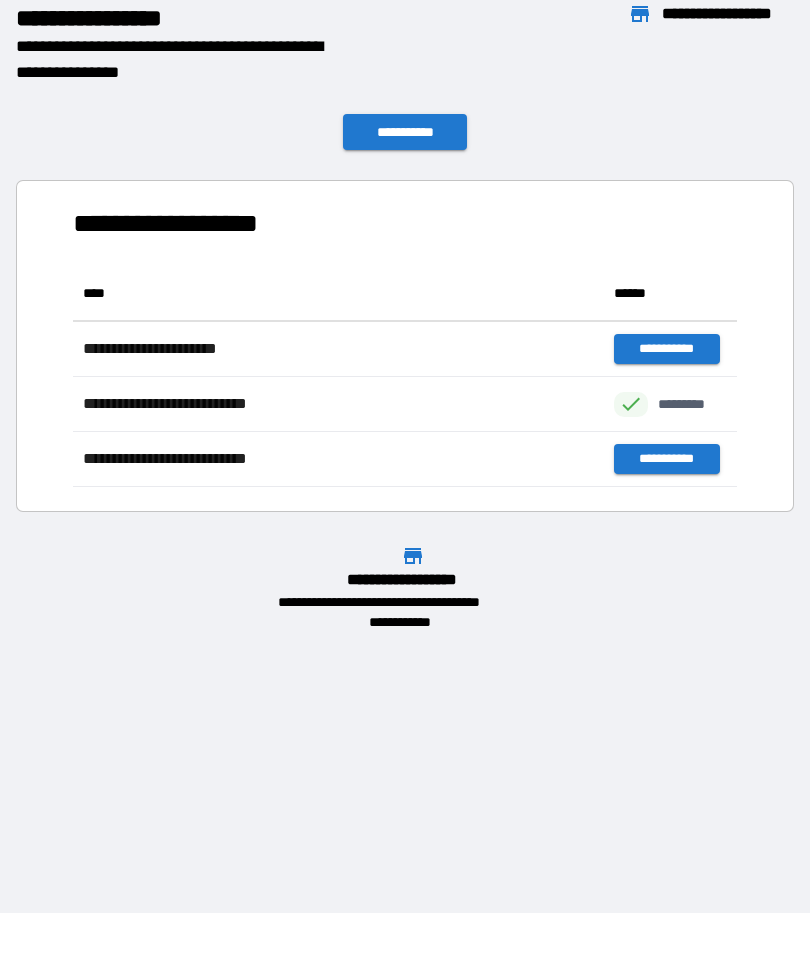 scroll, scrollTop: 221, scrollLeft: 664, axis: both 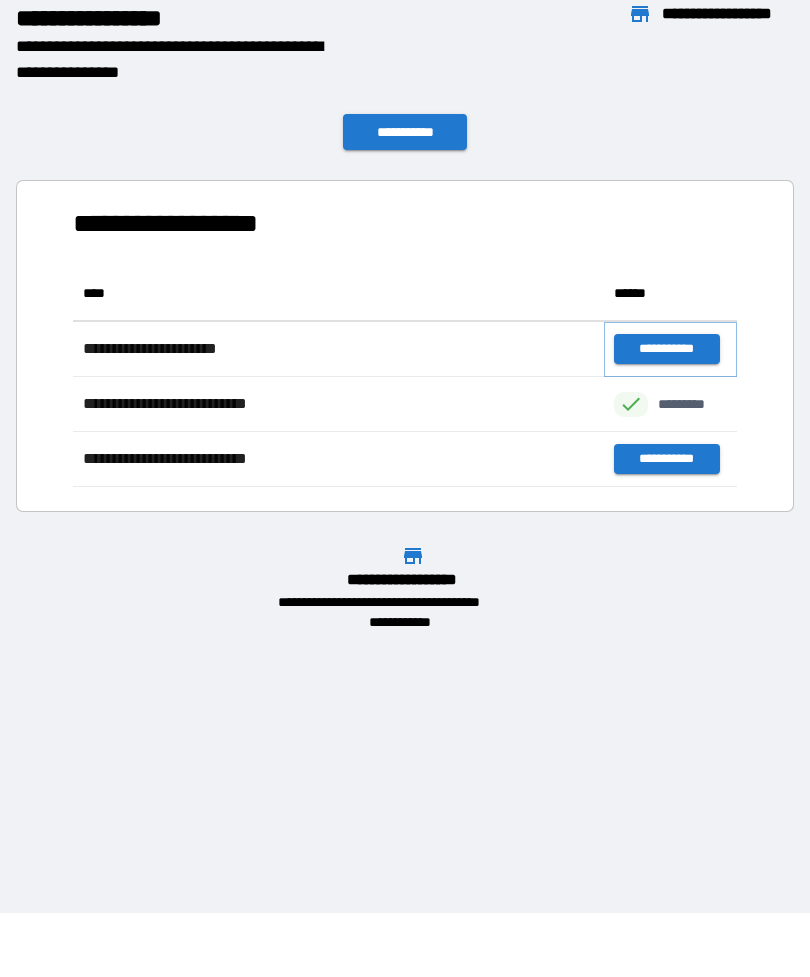 click on "**********" at bounding box center [666, 349] 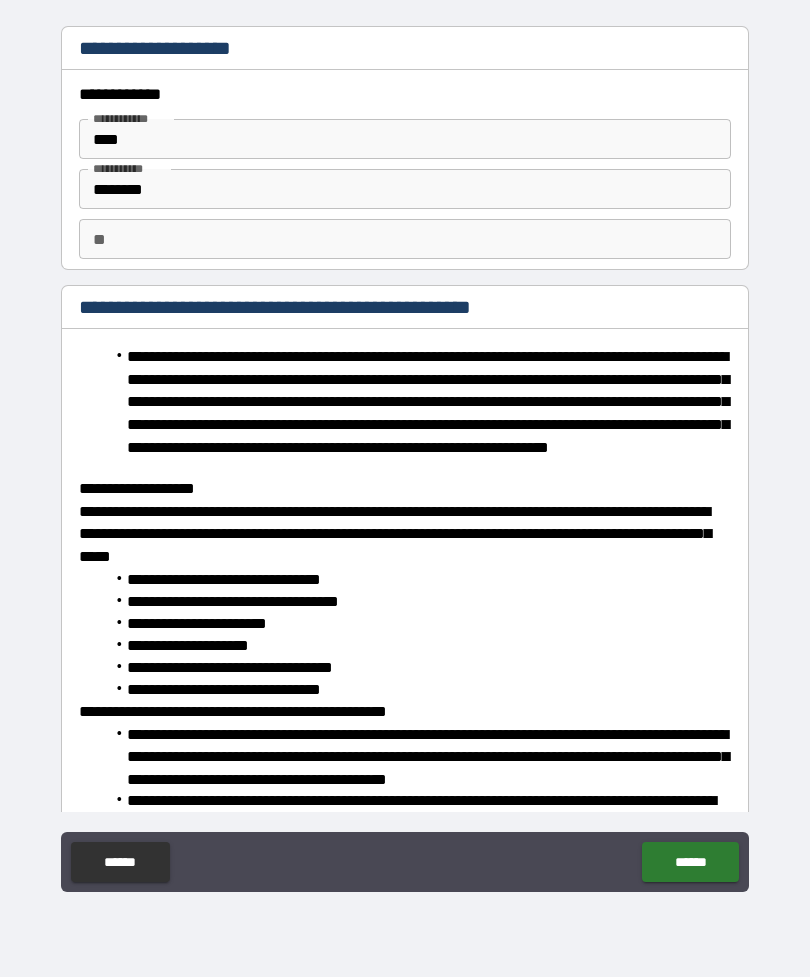 type on "*" 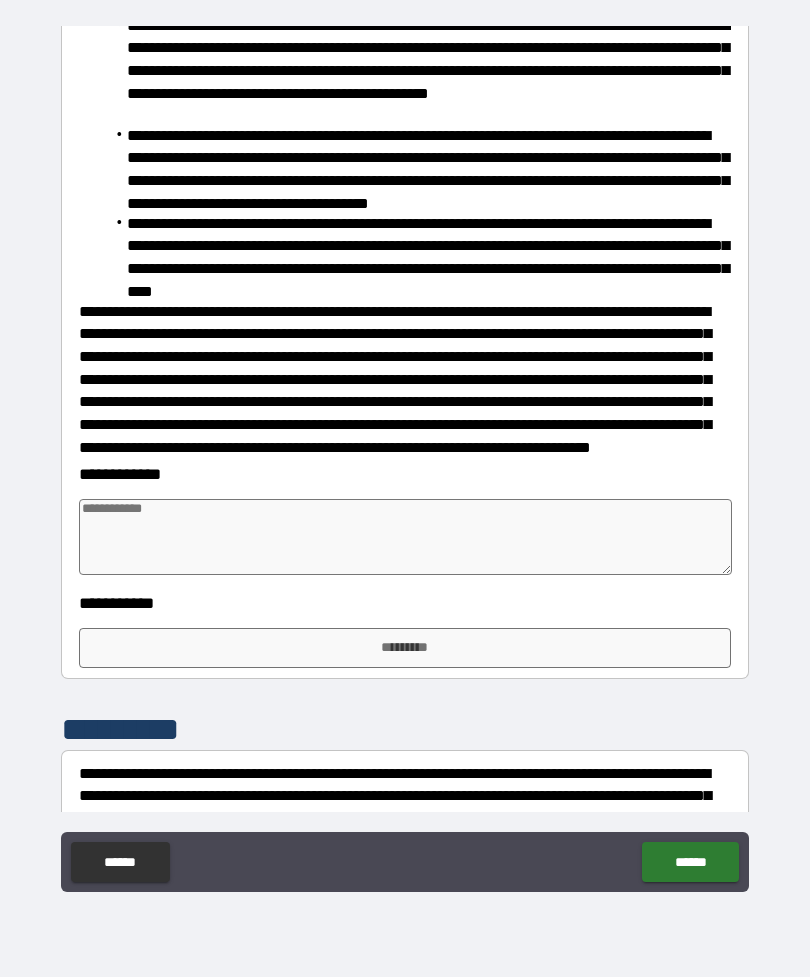 scroll, scrollTop: 1531, scrollLeft: 0, axis: vertical 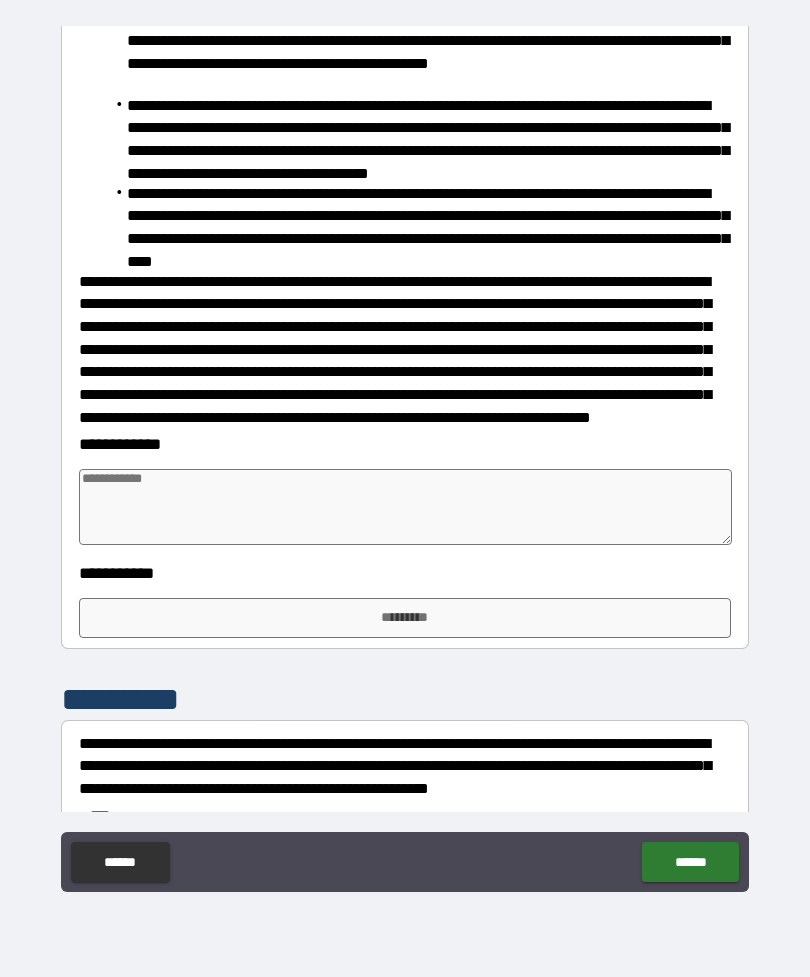 click at bounding box center (405, 507) 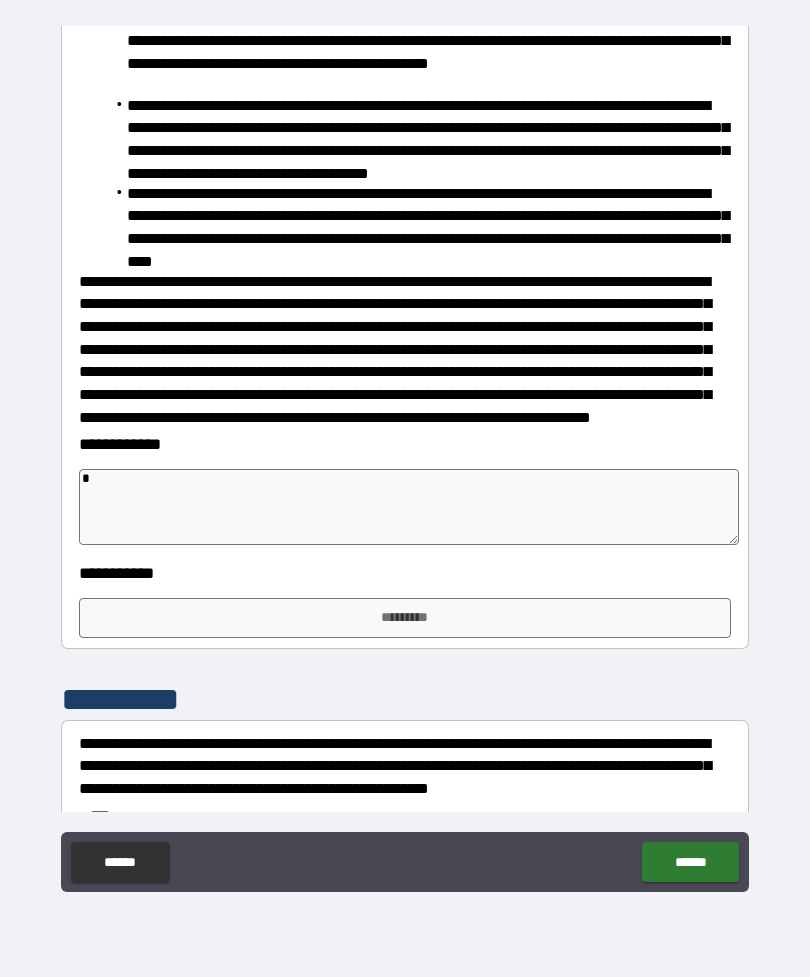 type on "*" 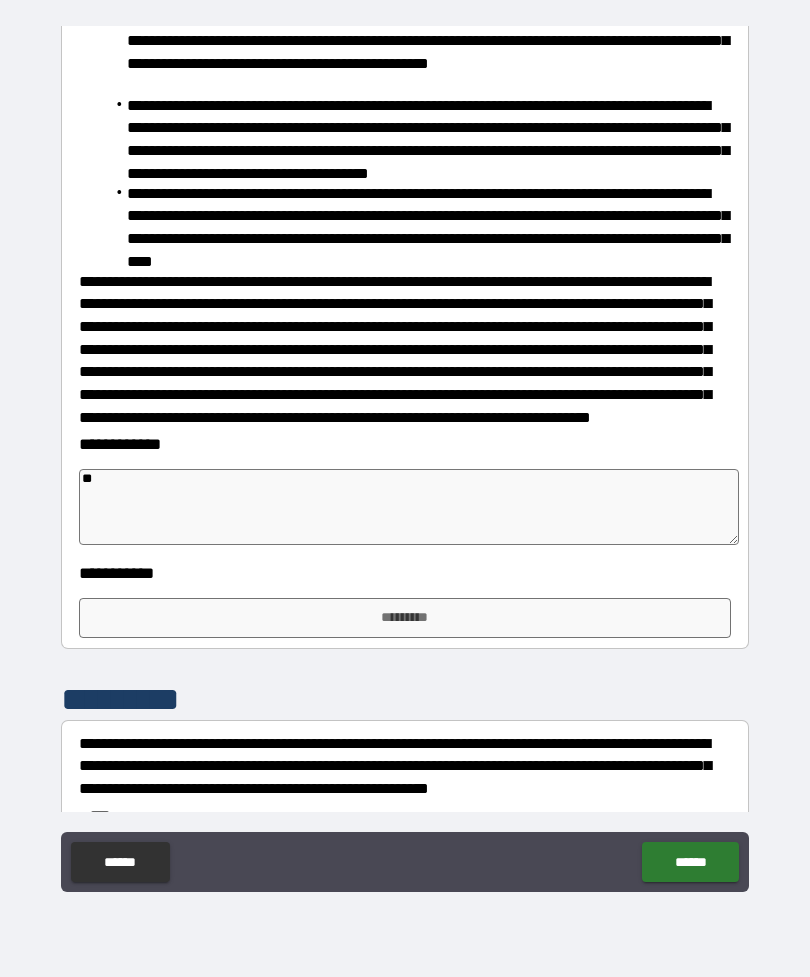 type on "*" 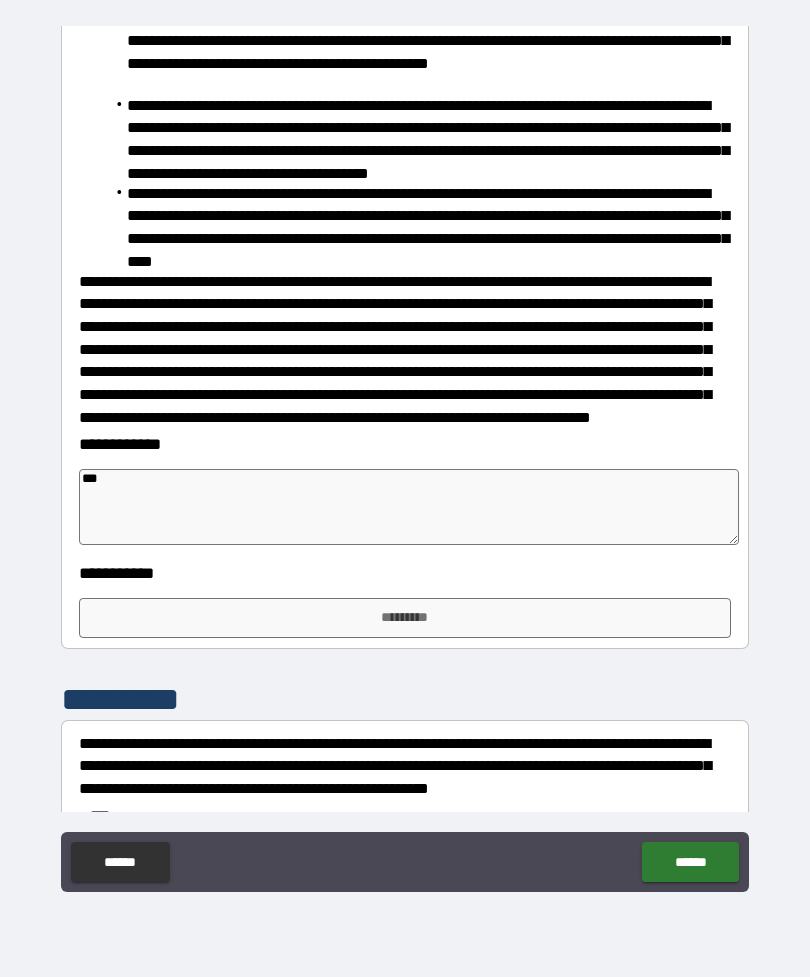 type on "*" 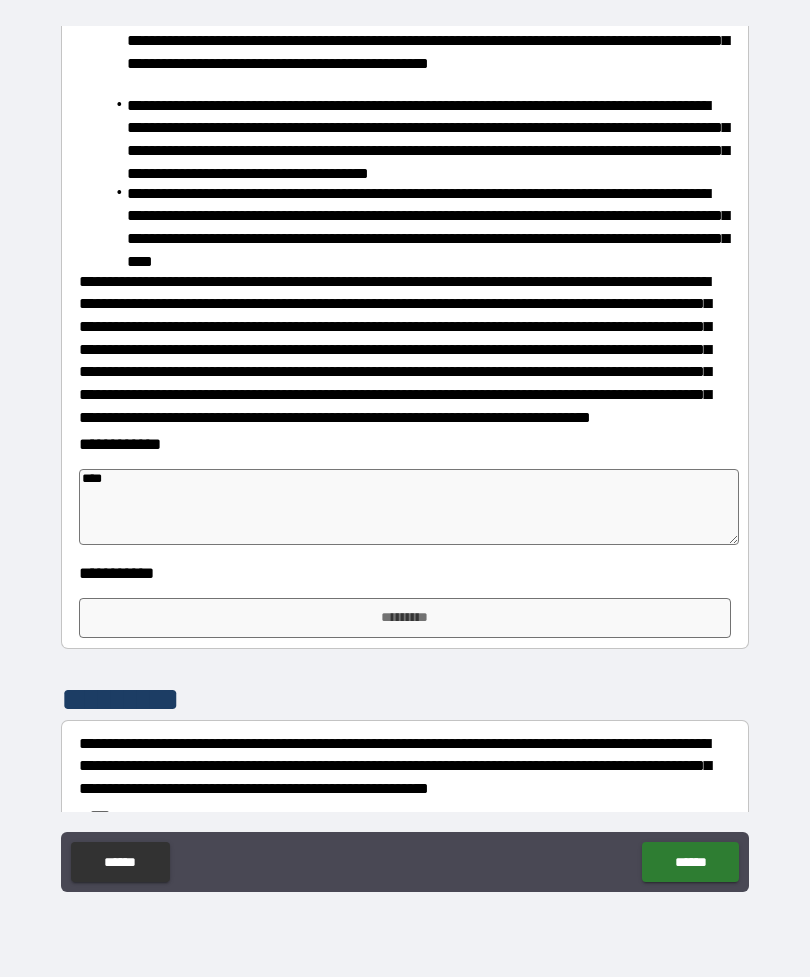 type on "*" 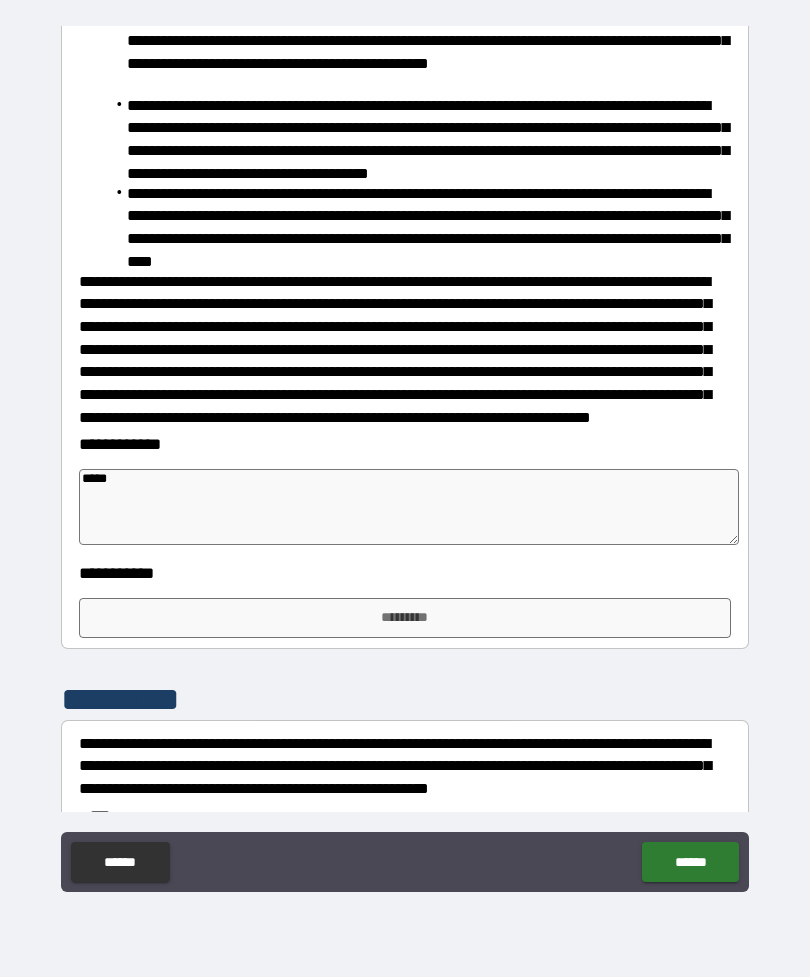 type on "*" 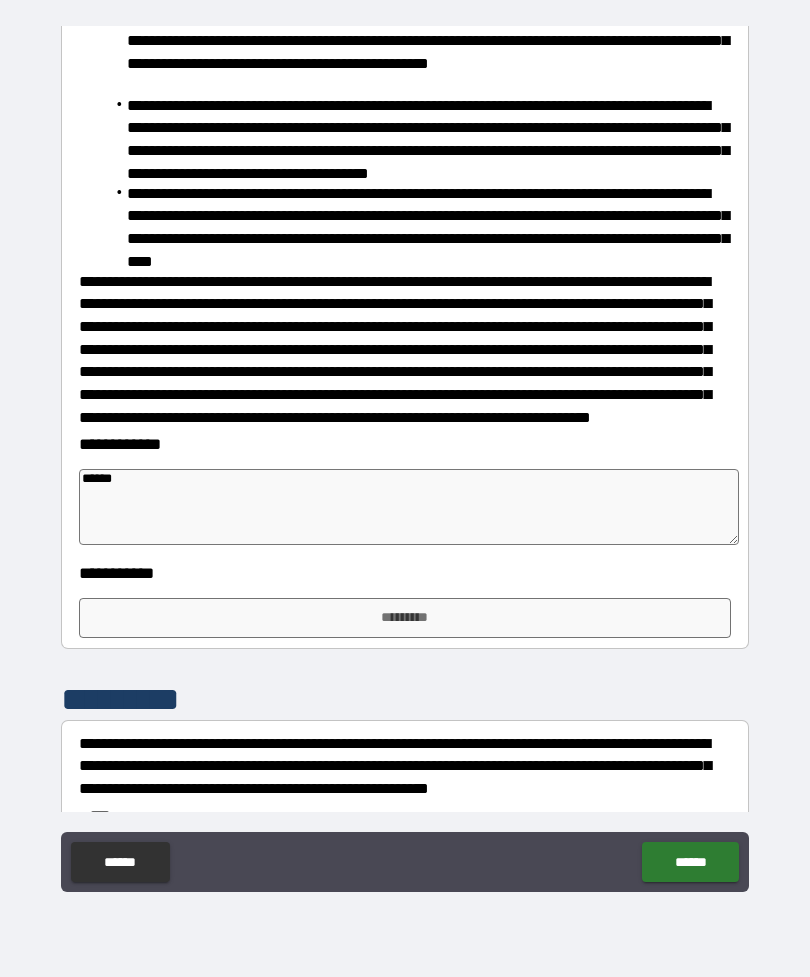 type on "*" 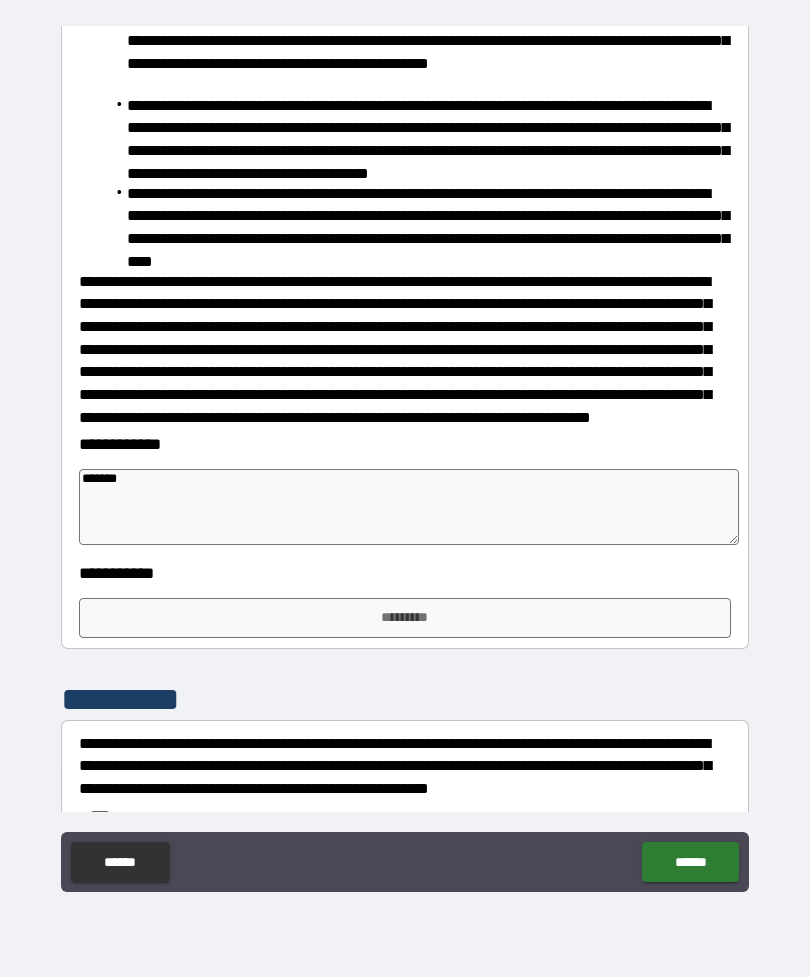 type on "*" 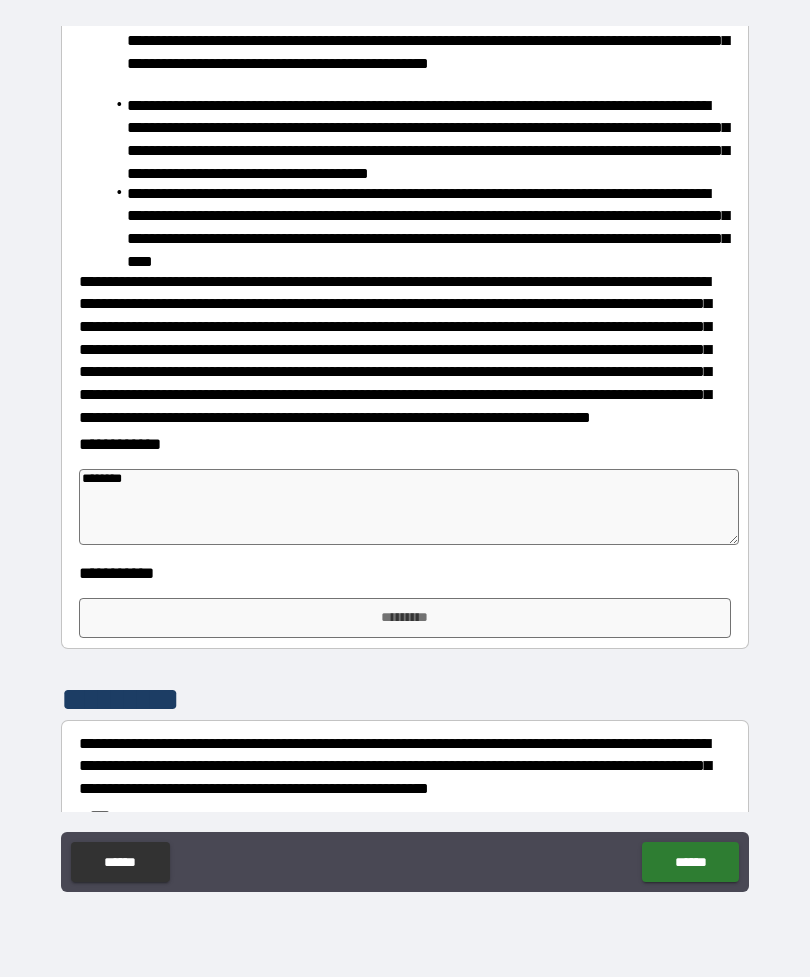 type on "*" 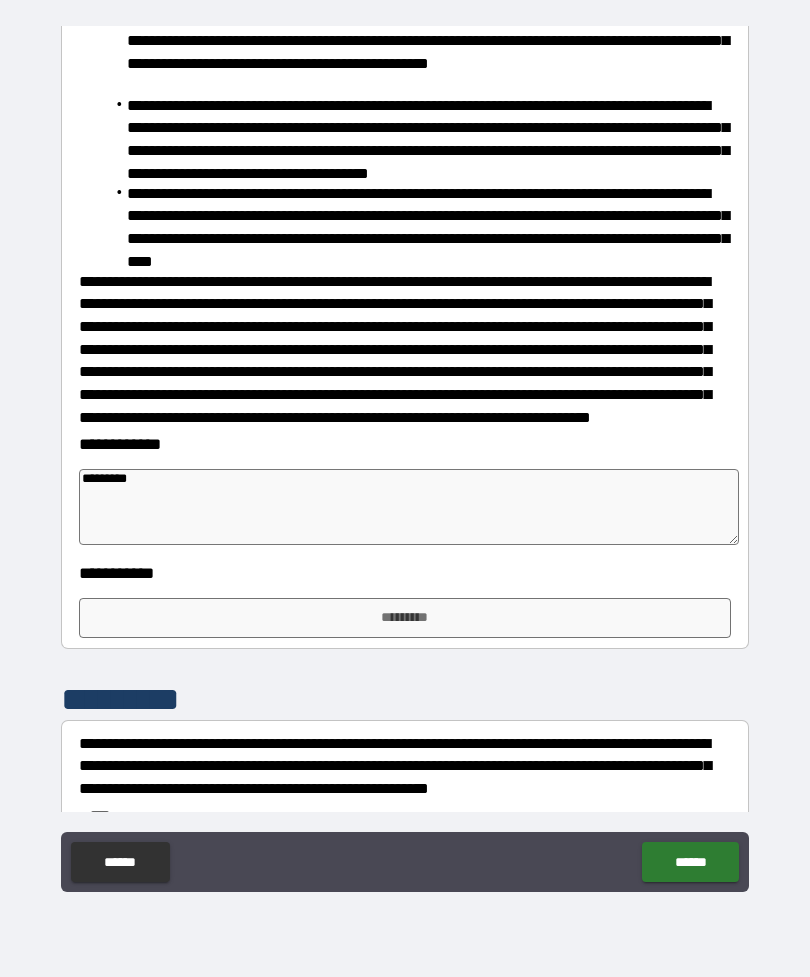 type on "*" 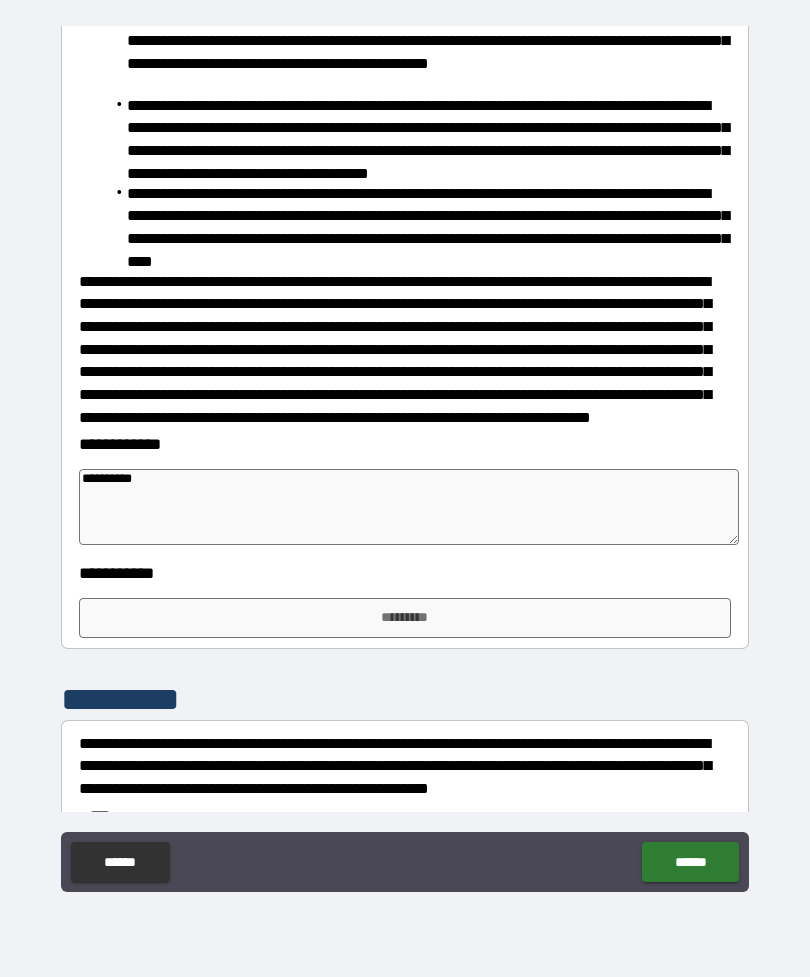 type on "*" 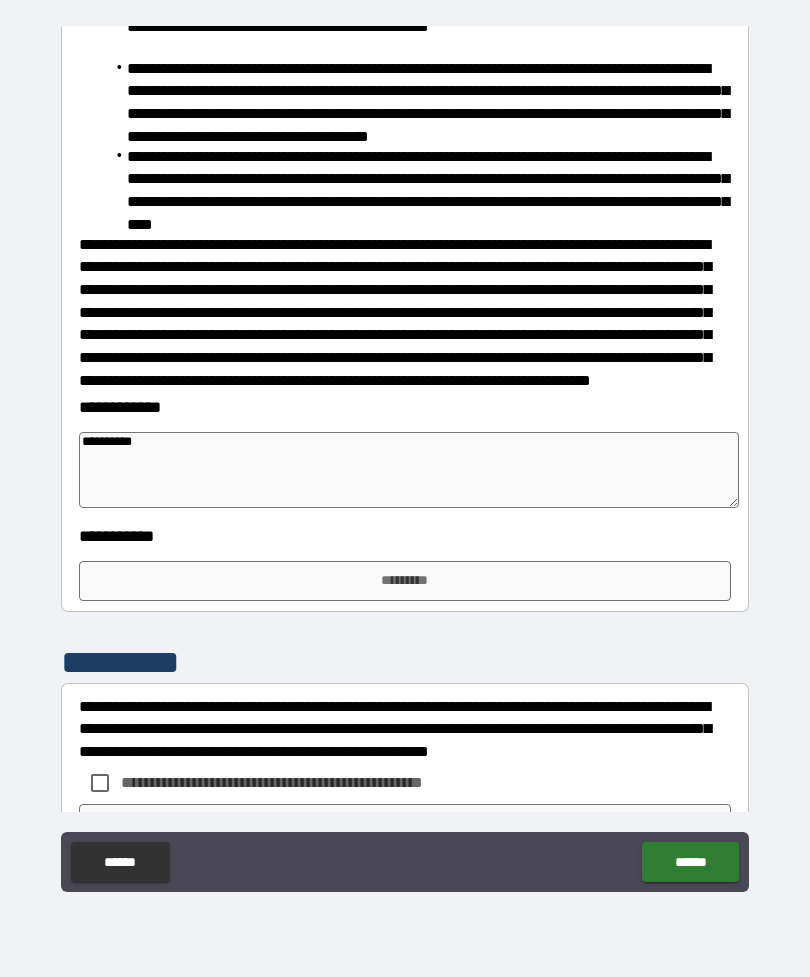 scroll, scrollTop: 1675, scrollLeft: 0, axis: vertical 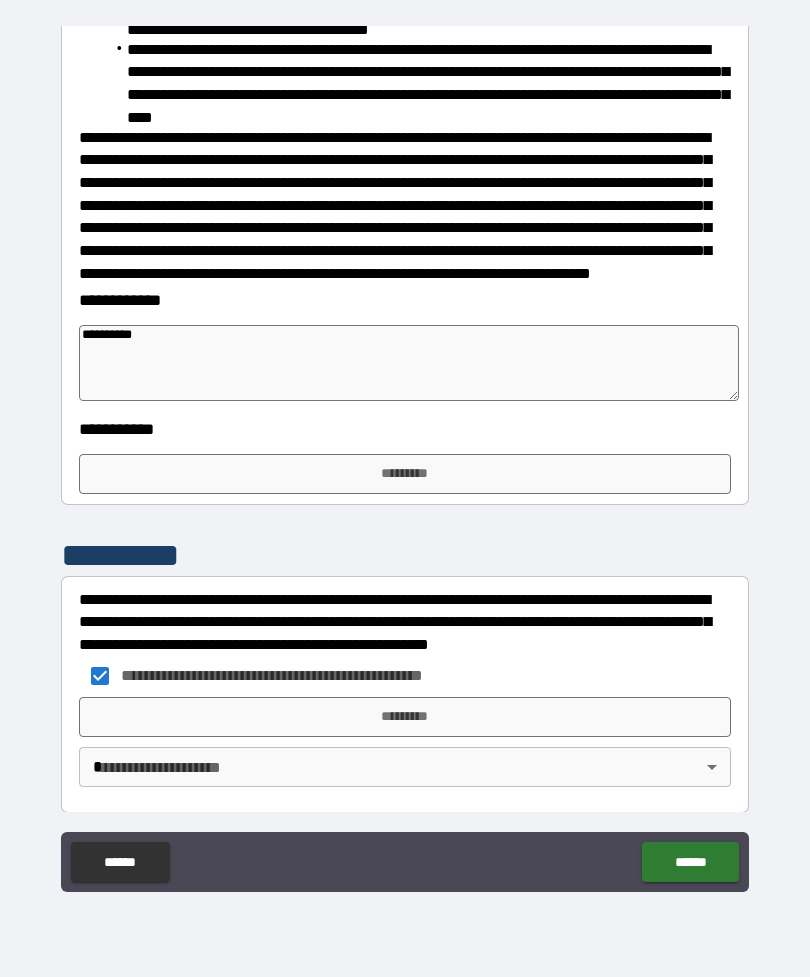 click on "[FIRST] [LAST] [STREET] [CITY], [STATE] [ZIP]" at bounding box center (405, 456) 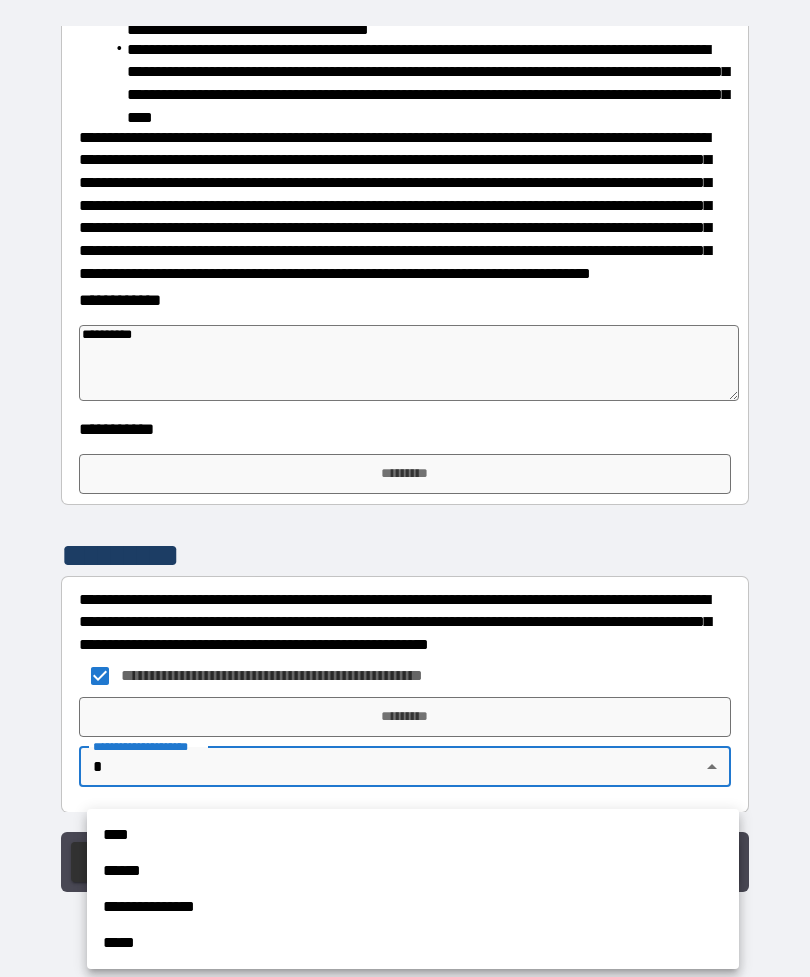 click on "****" at bounding box center (413, 835) 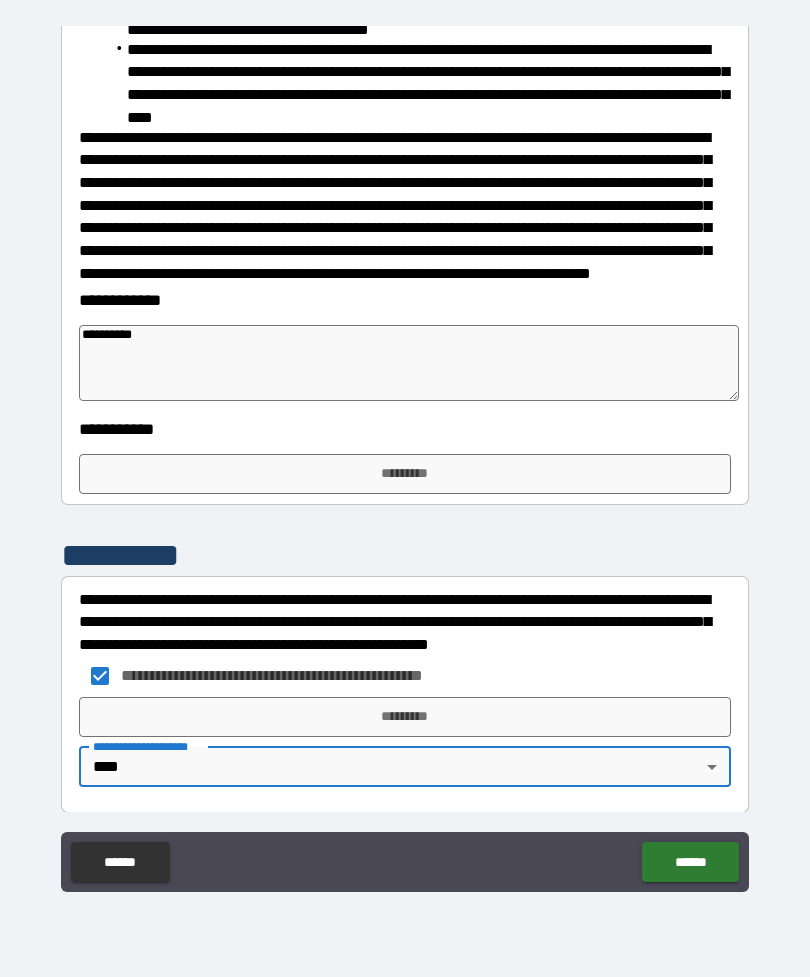 click on "[FIRST] [LAST] [STREET] [CITY], [STATE] [ZIP]" at bounding box center (395, 205) 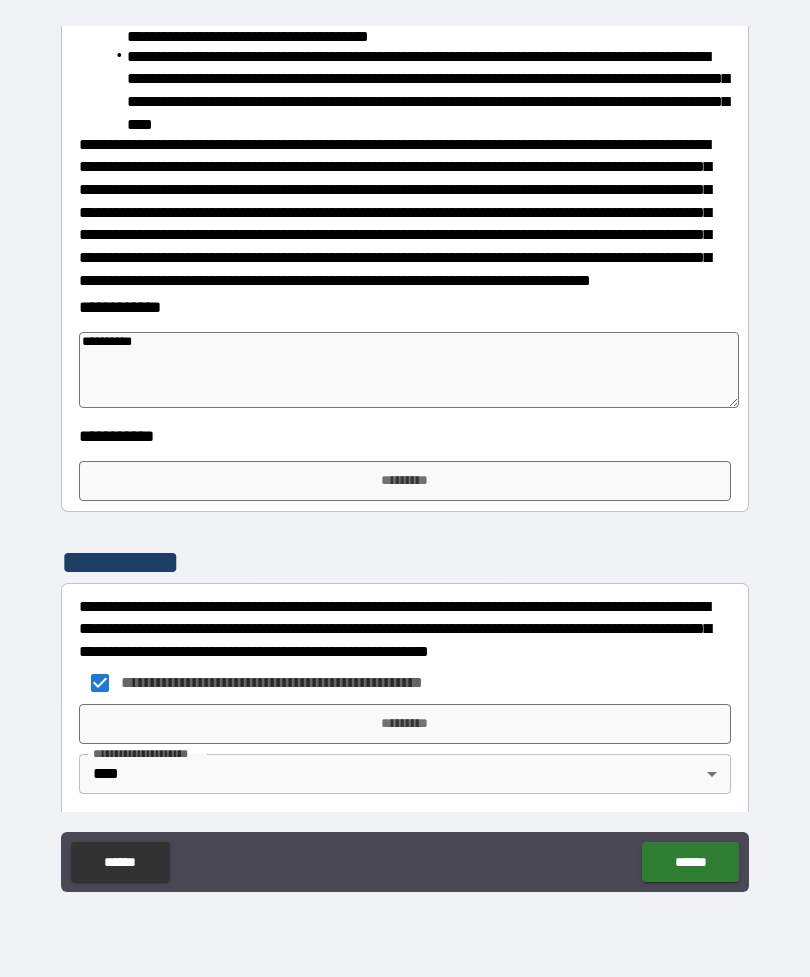 scroll, scrollTop: 1669, scrollLeft: 0, axis: vertical 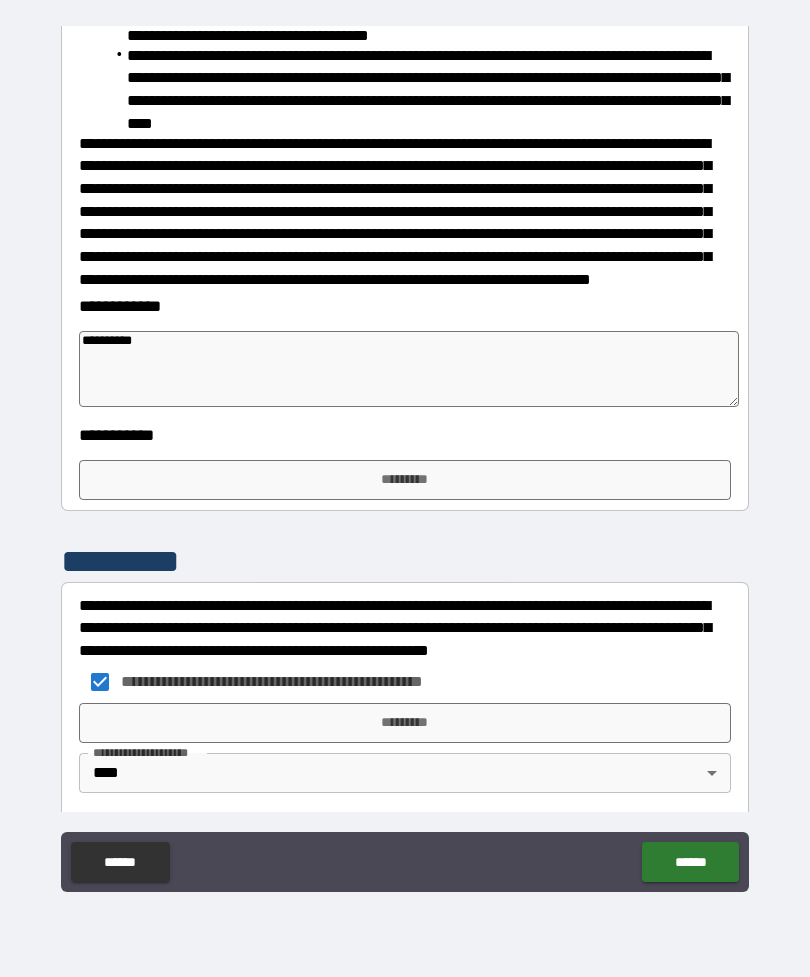 click on "*********" at bounding box center [405, 480] 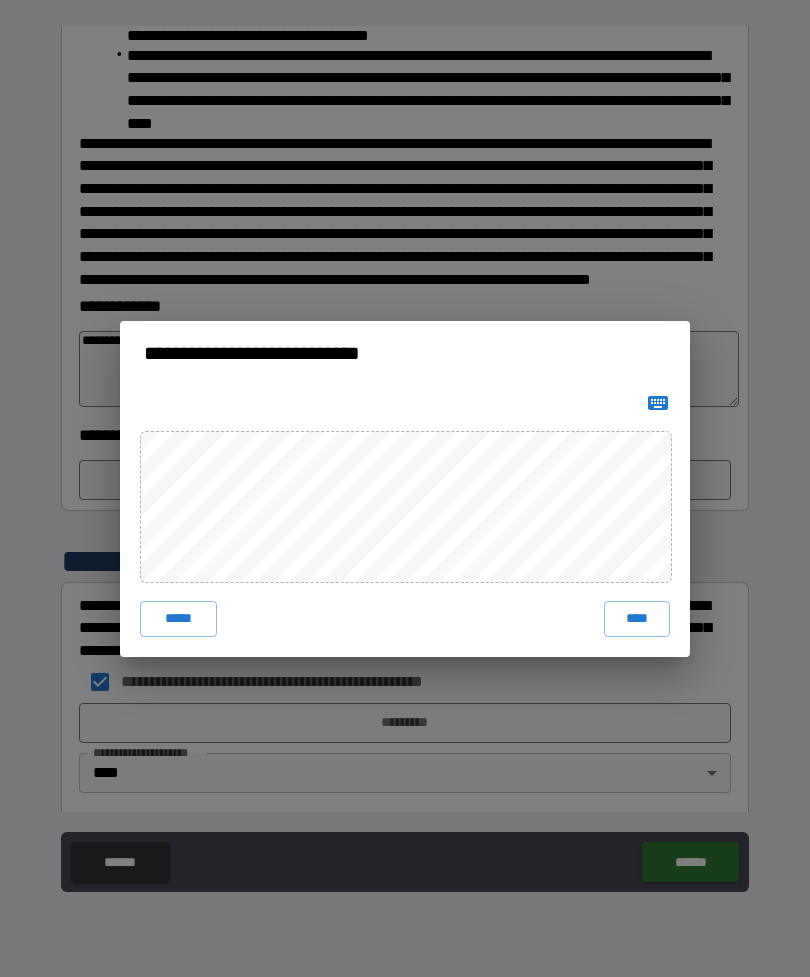 click on "****" at bounding box center (637, 619) 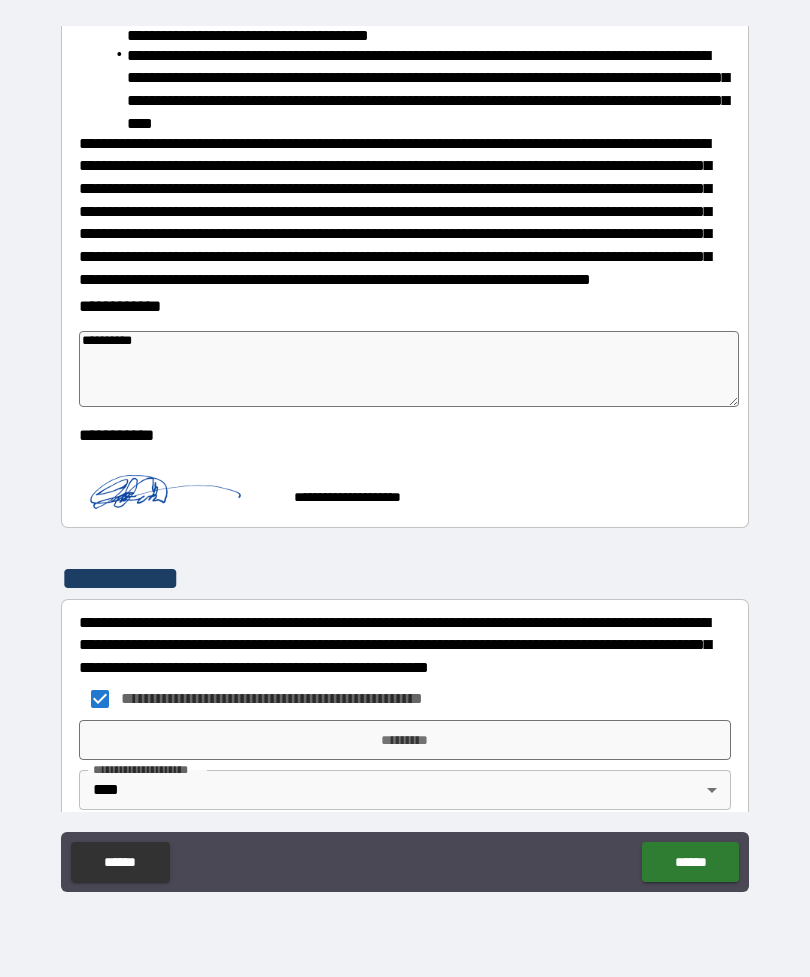 click on "*********" at bounding box center [405, 740] 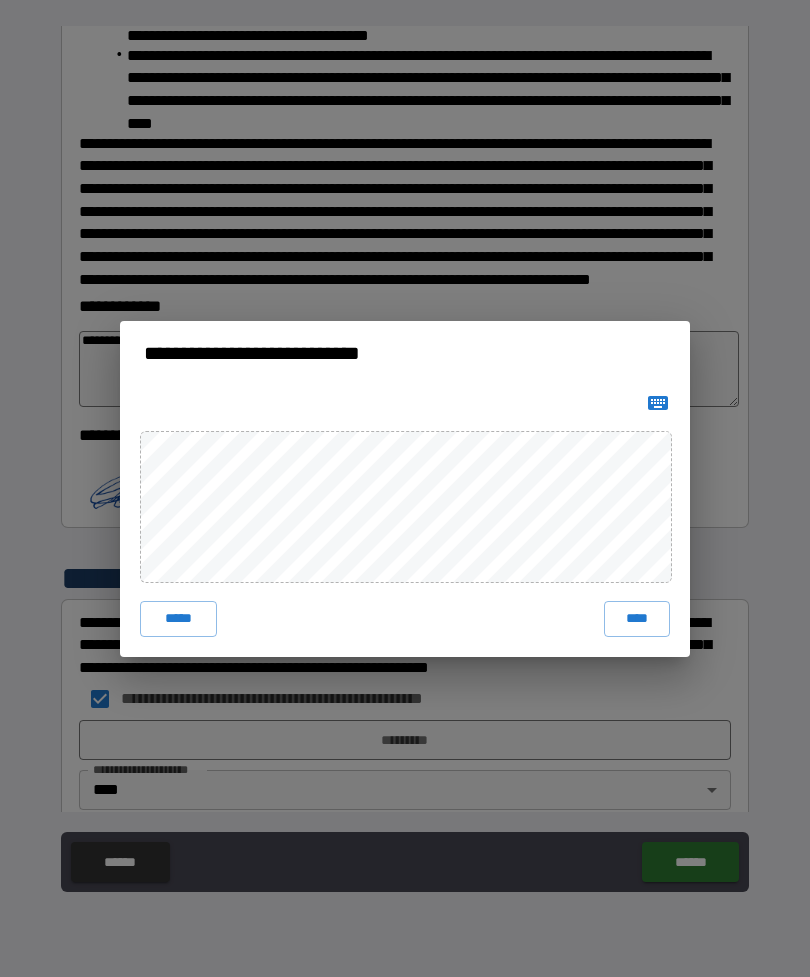 click on "****" at bounding box center (637, 619) 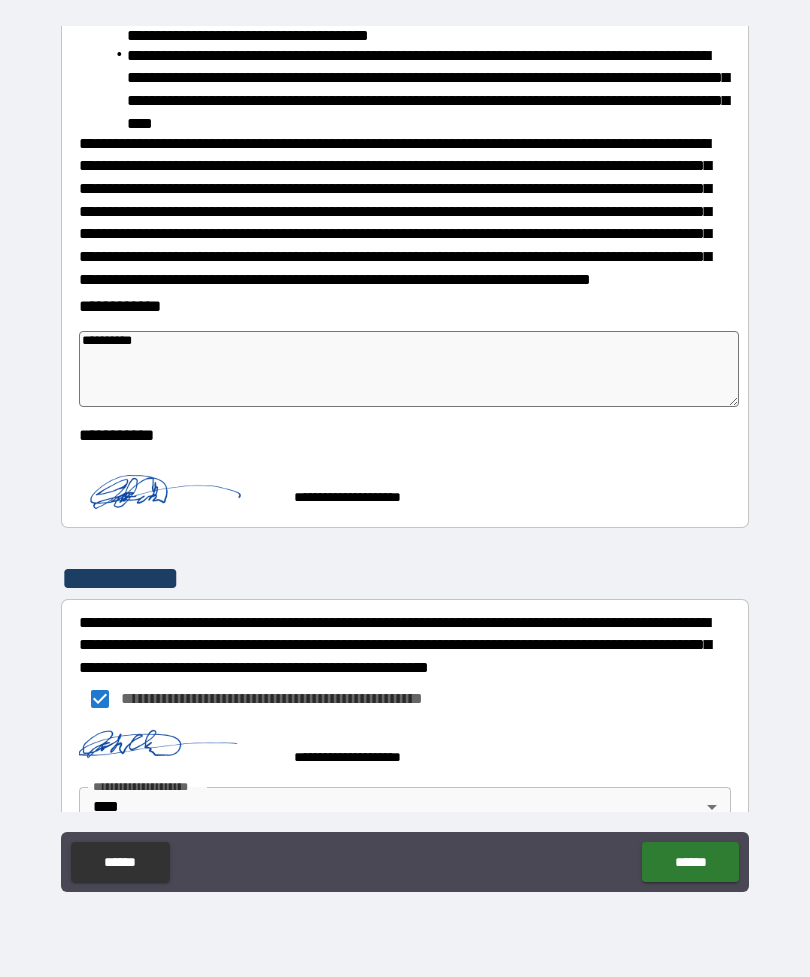 type on "*" 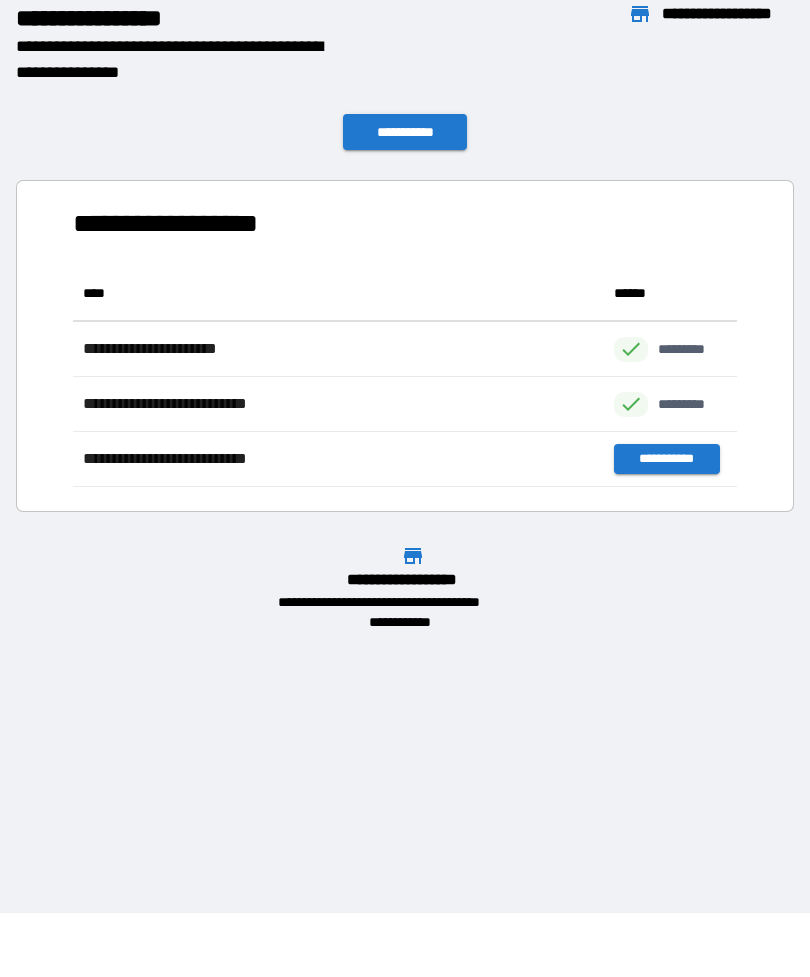 scroll, scrollTop: 1, scrollLeft: 1, axis: both 